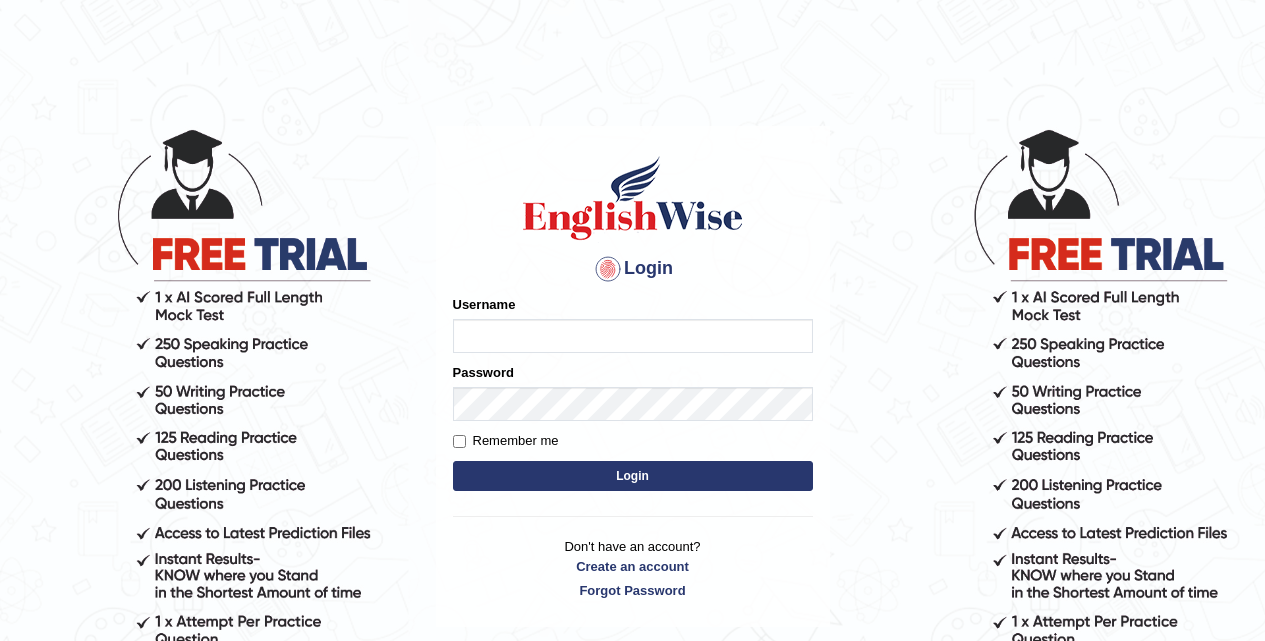 scroll, scrollTop: 0, scrollLeft: 0, axis: both 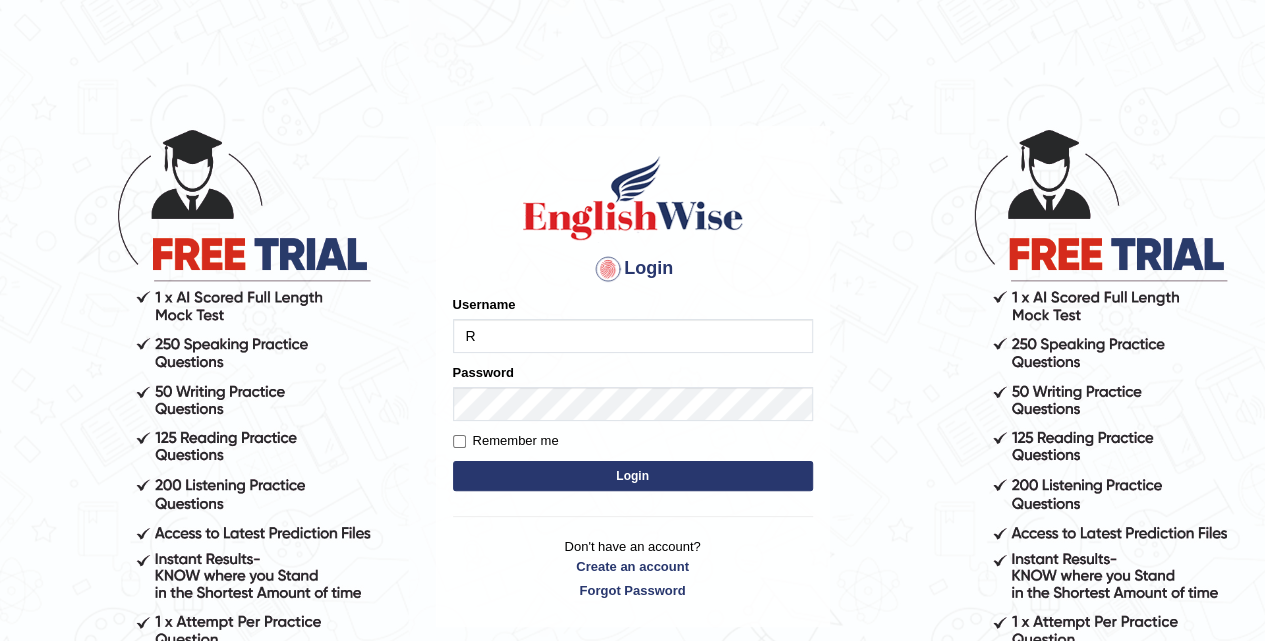 type on "[FIRST] [LAST]" 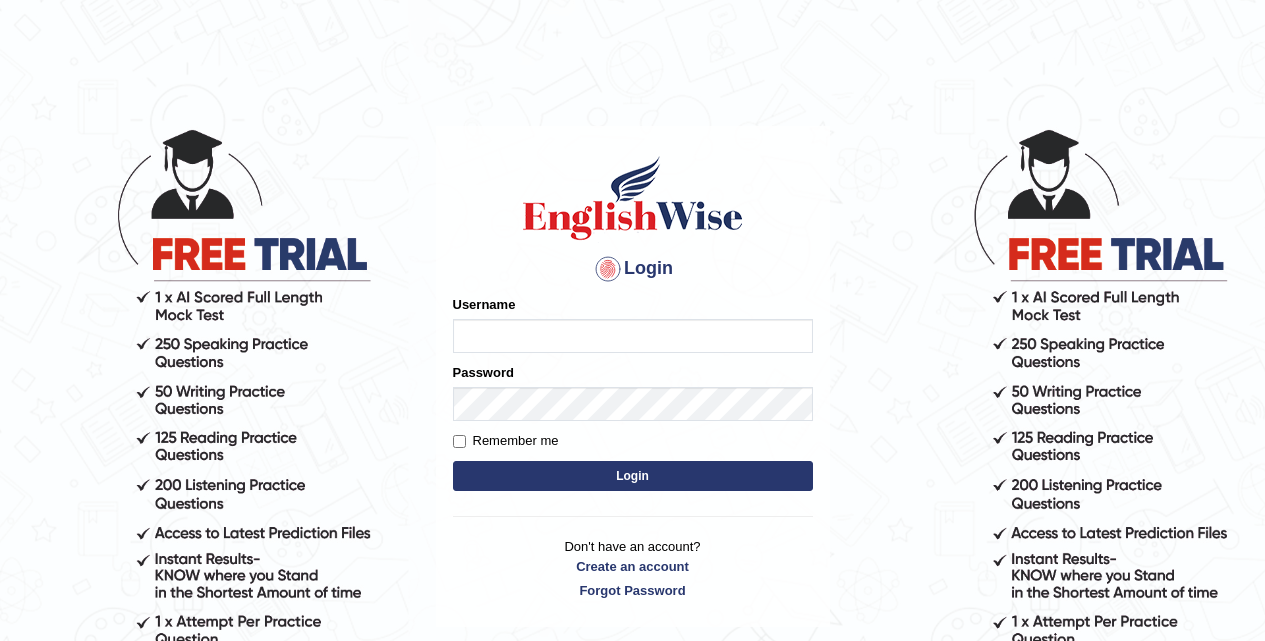 scroll, scrollTop: 0, scrollLeft: 0, axis: both 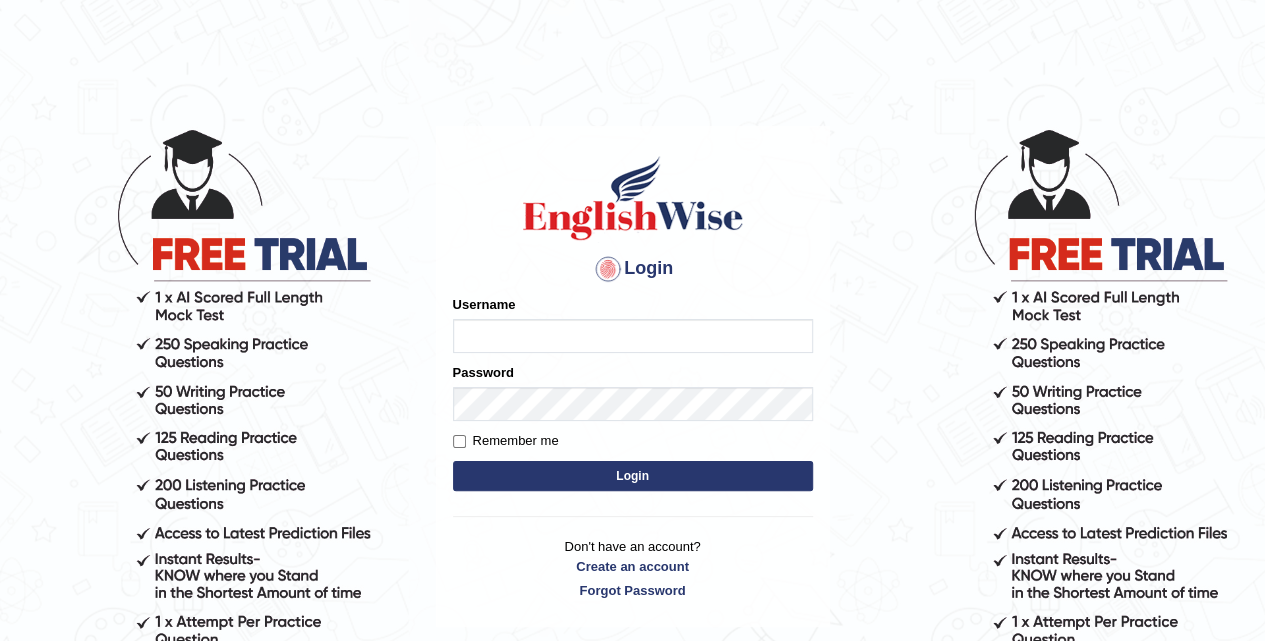 type on "J" 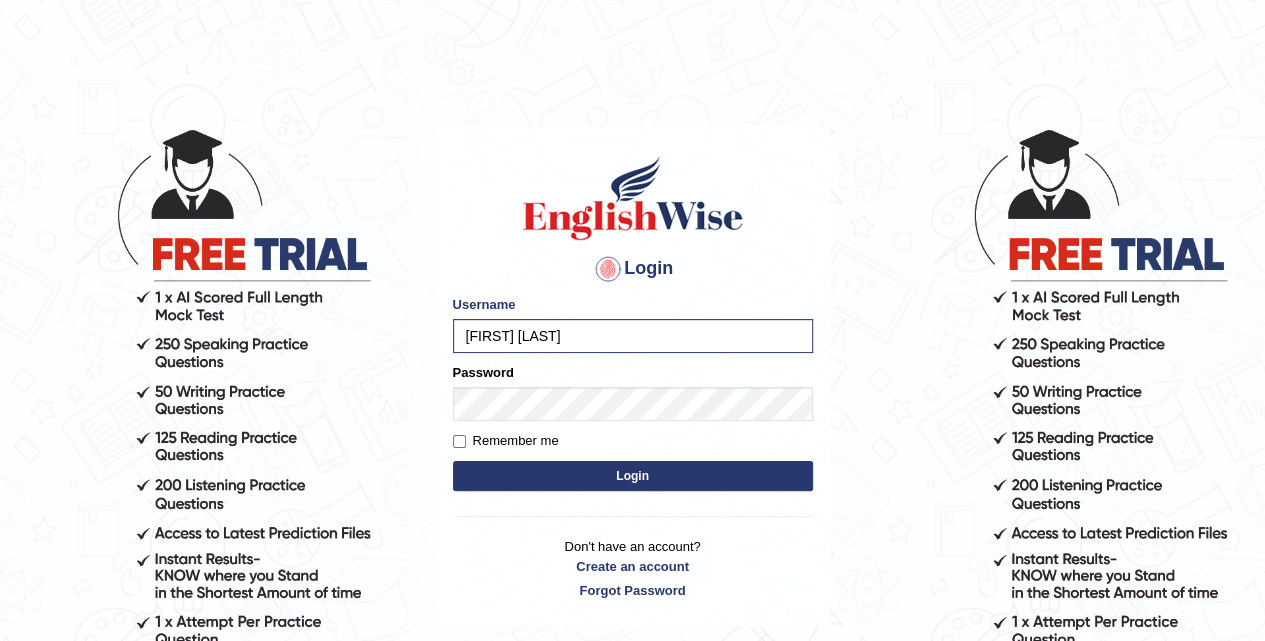 click on "Login" at bounding box center (633, 476) 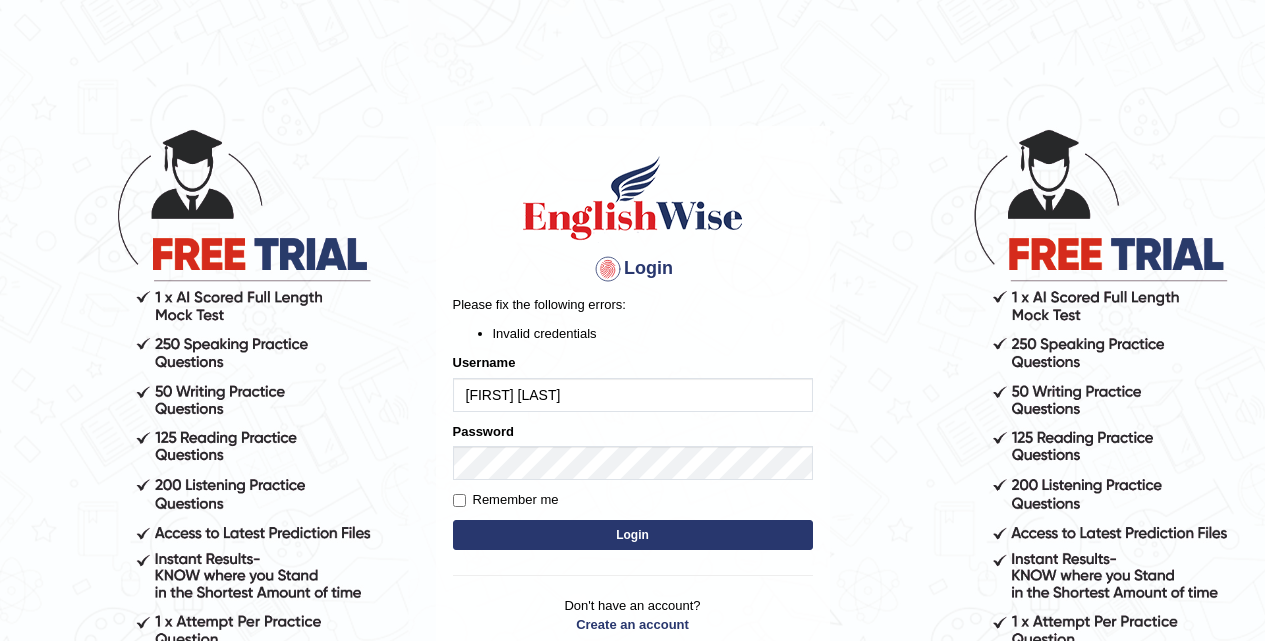 scroll, scrollTop: 0, scrollLeft: 0, axis: both 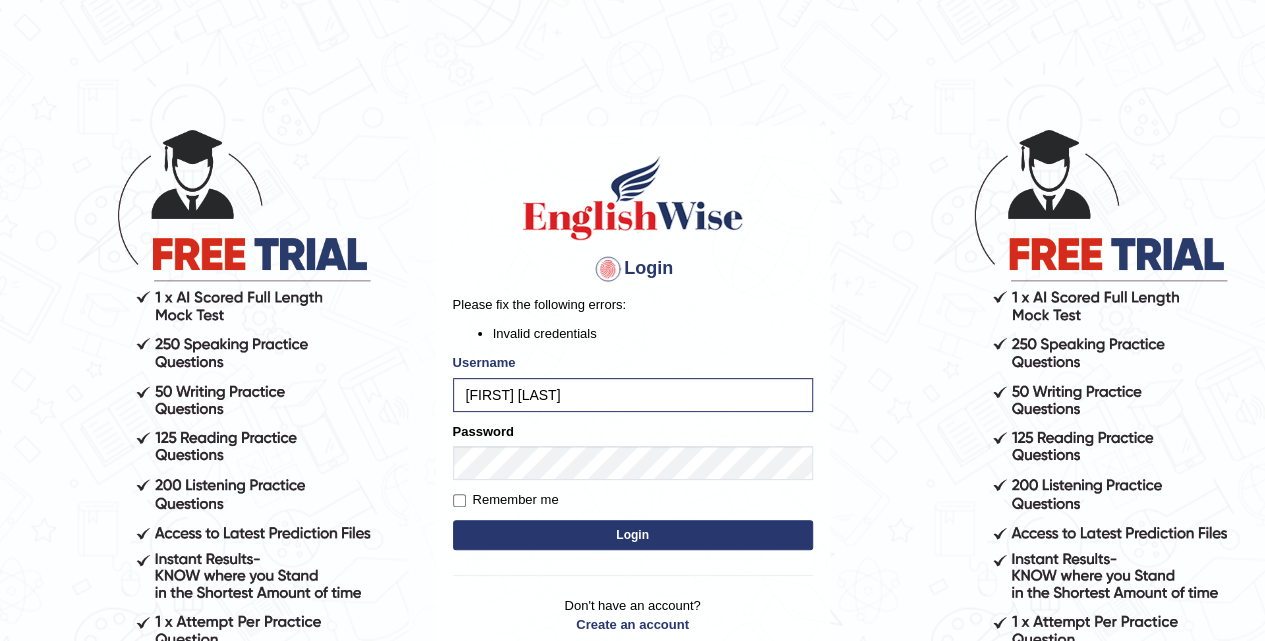 click on "Login" at bounding box center (633, 535) 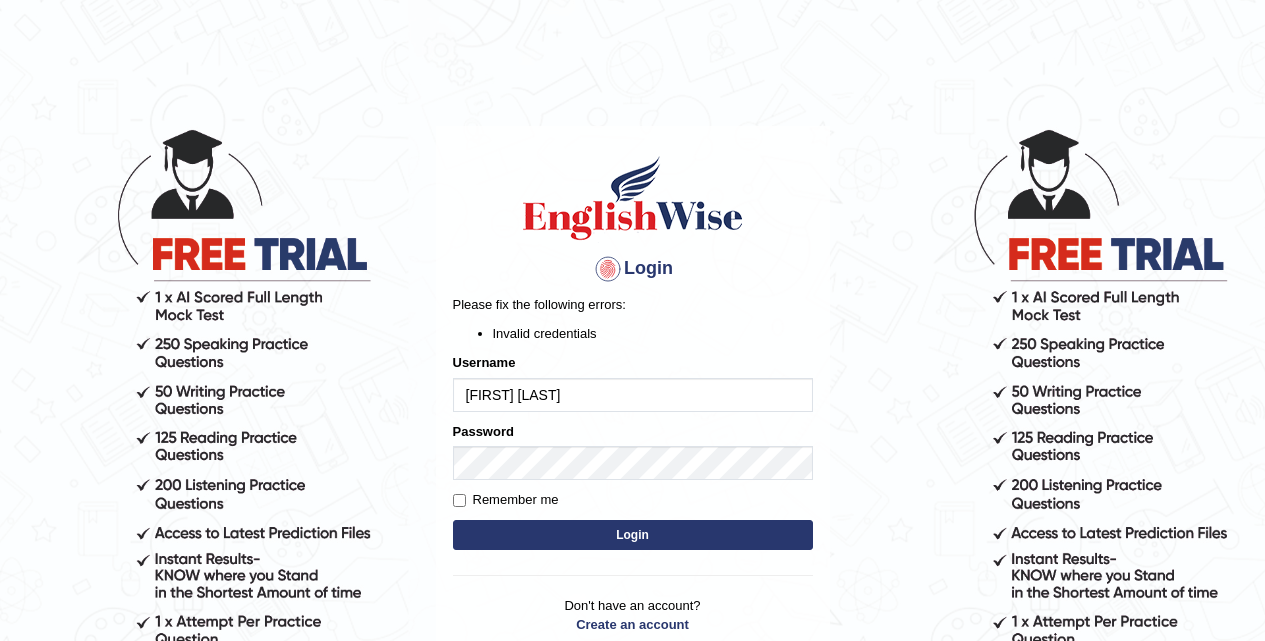 scroll, scrollTop: 0, scrollLeft: 0, axis: both 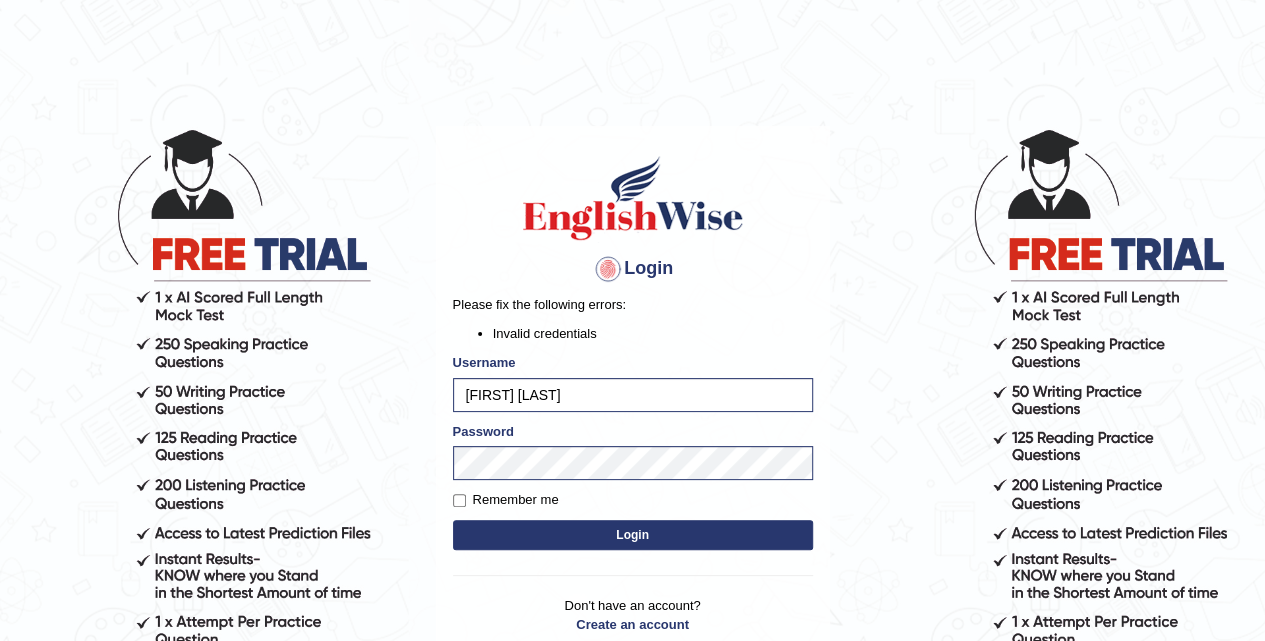 click on "Login" at bounding box center [633, 535] 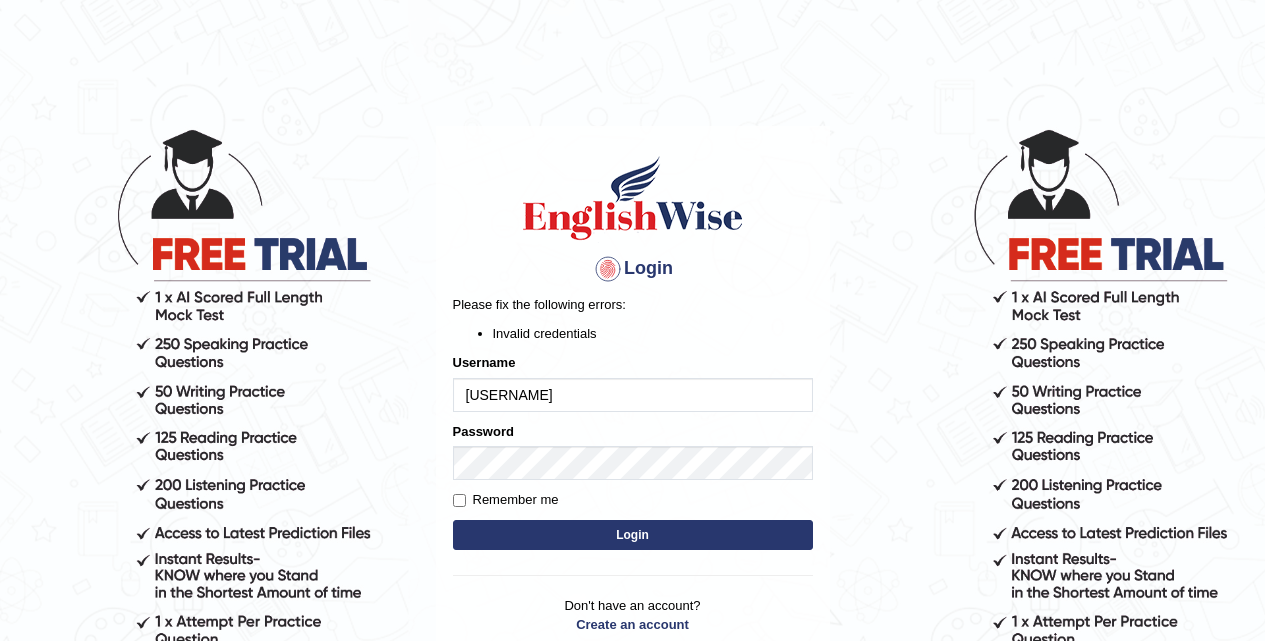 scroll, scrollTop: 0, scrollLeft: 0, axis: both 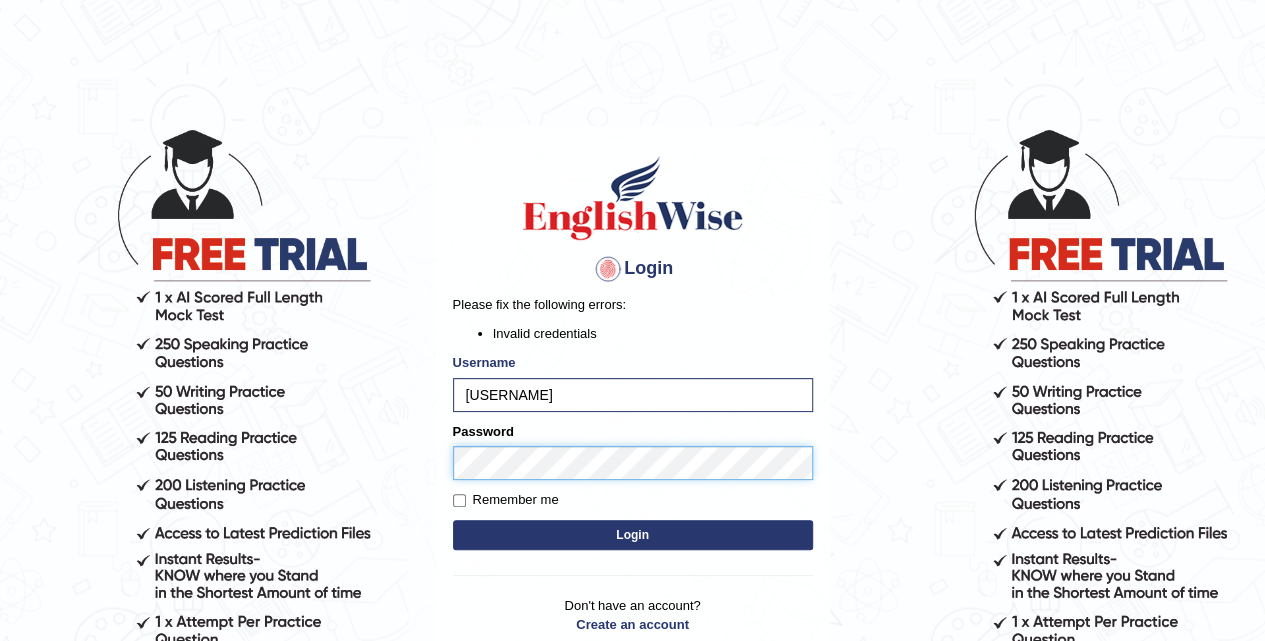 click on "Login
Please fix the following errors: Invalid credentials
Username
Ripanjot_kaur
Password
Remember me
Login
Don't have an account?
Create an account
Forgot Password
2025 ©  English Wise.  All Rights Reserved  Back to English Wise" at bounding box center (632, 383) 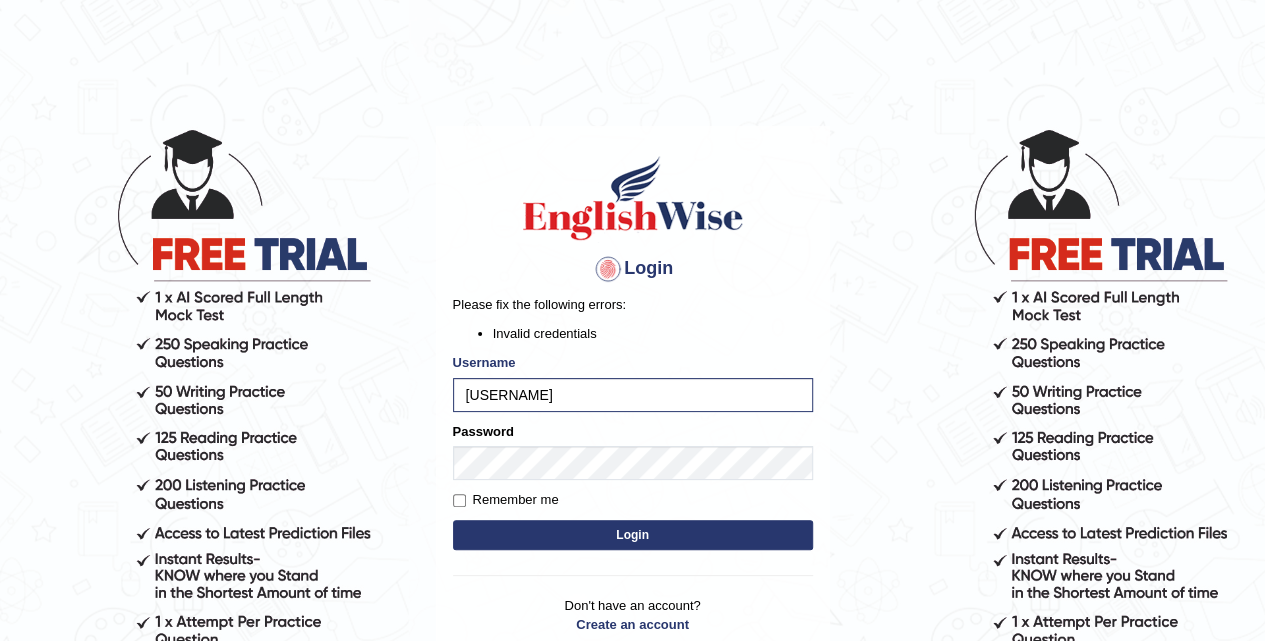 click on "Login" at bounding box center [633, 535] 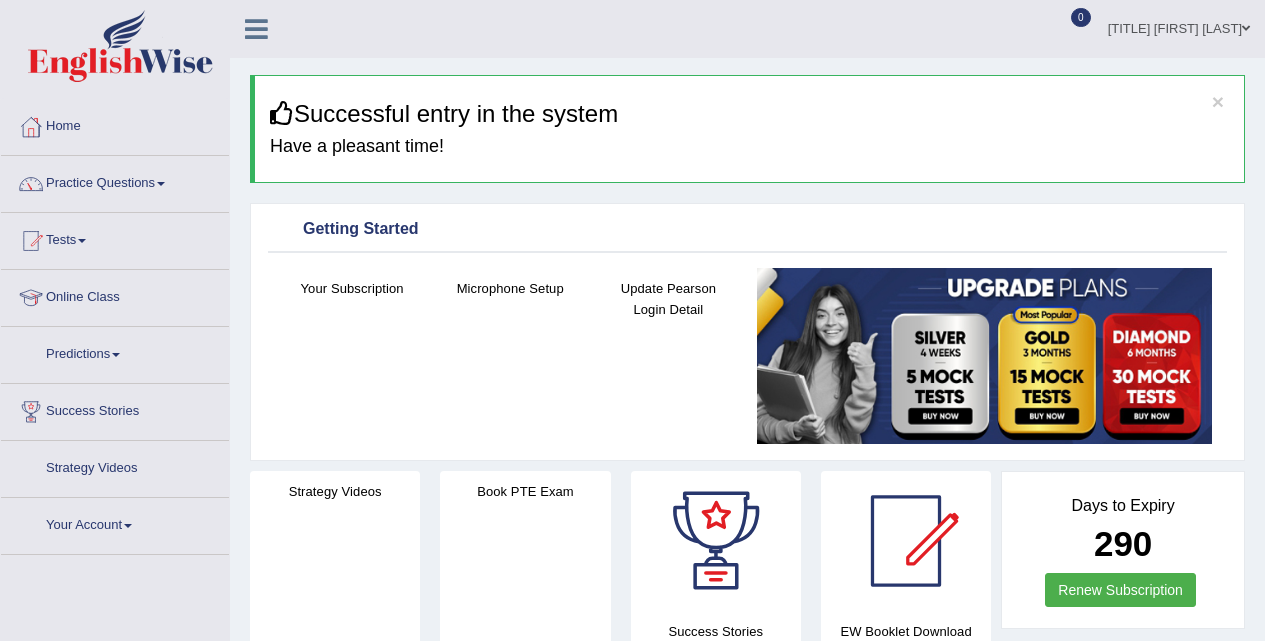 scroll, scrollTop: 0, scrollLeft: 0, axis: both 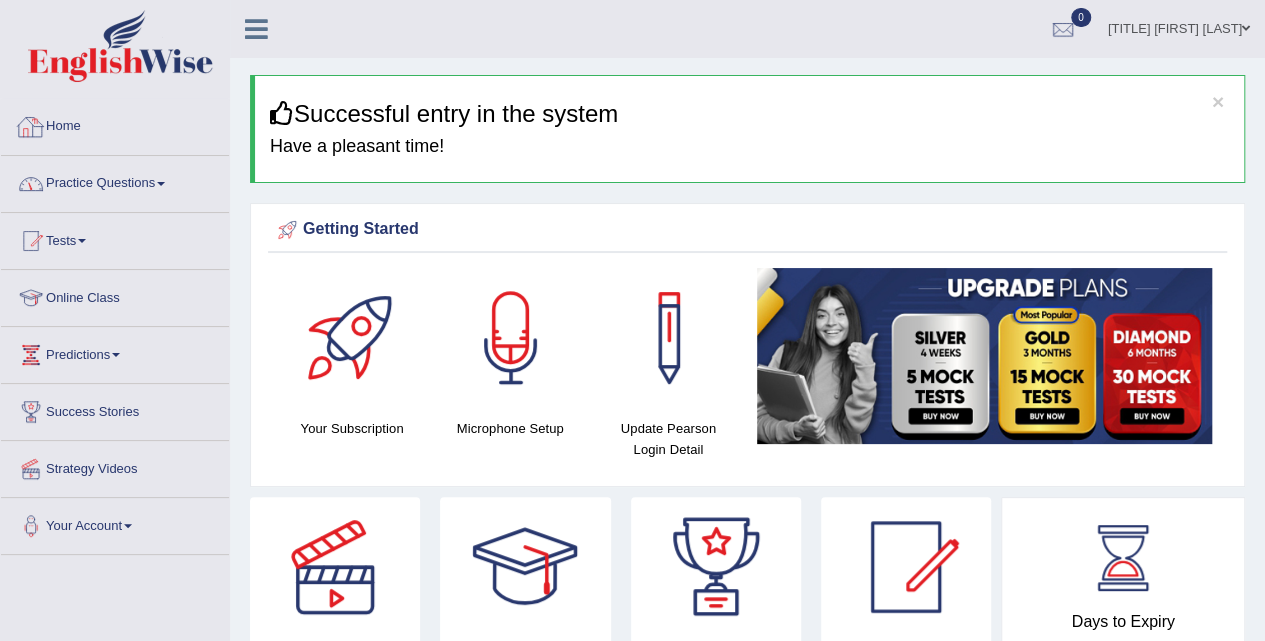 click on "Practice Questions" at bounding box center (115, 181) 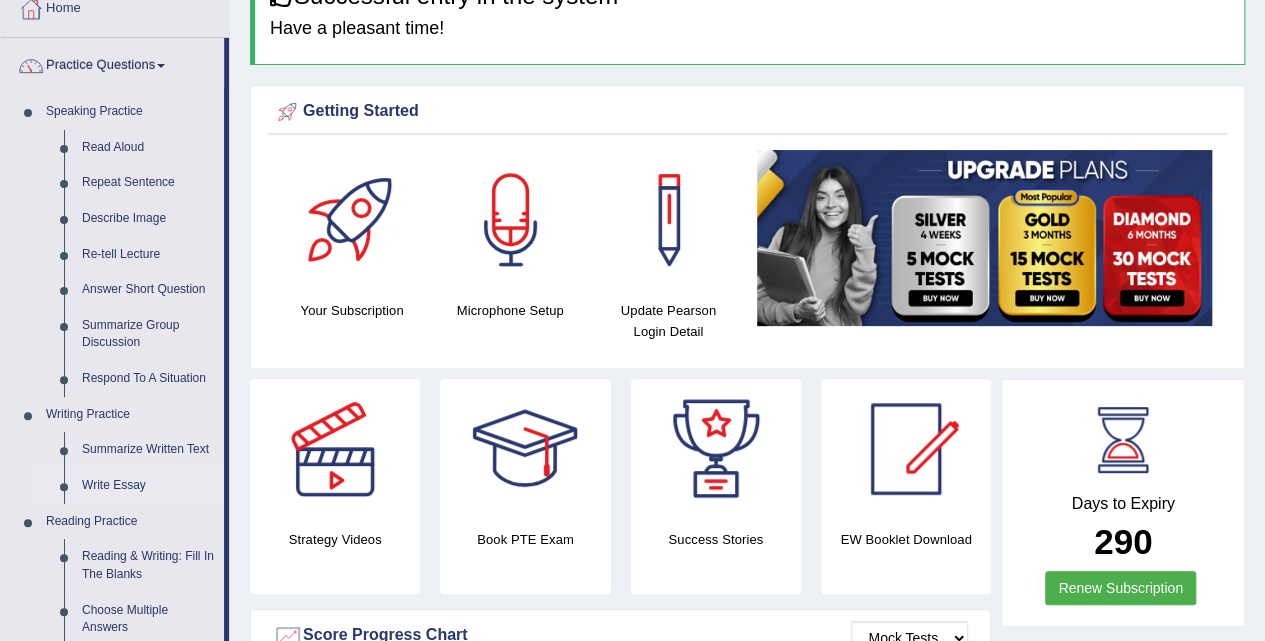 scroll, scrollTop: 133, scrollLeft: 0, axis: vertical 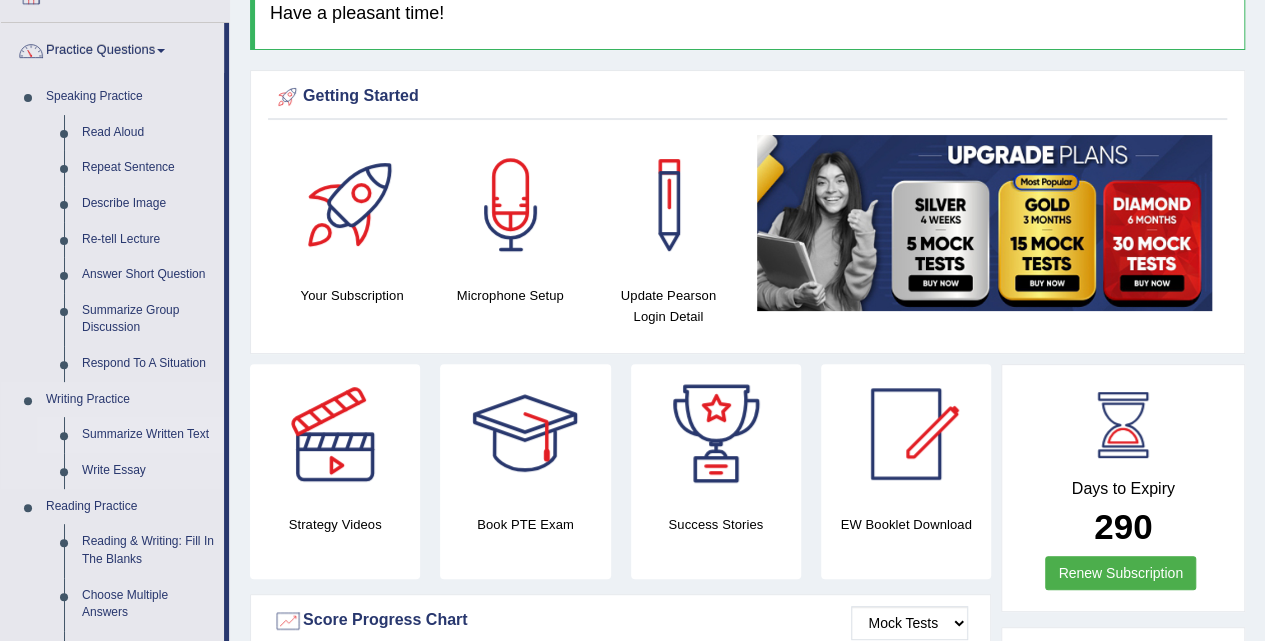 click on "Summarize Written Text" at bounding box center (148, 435) 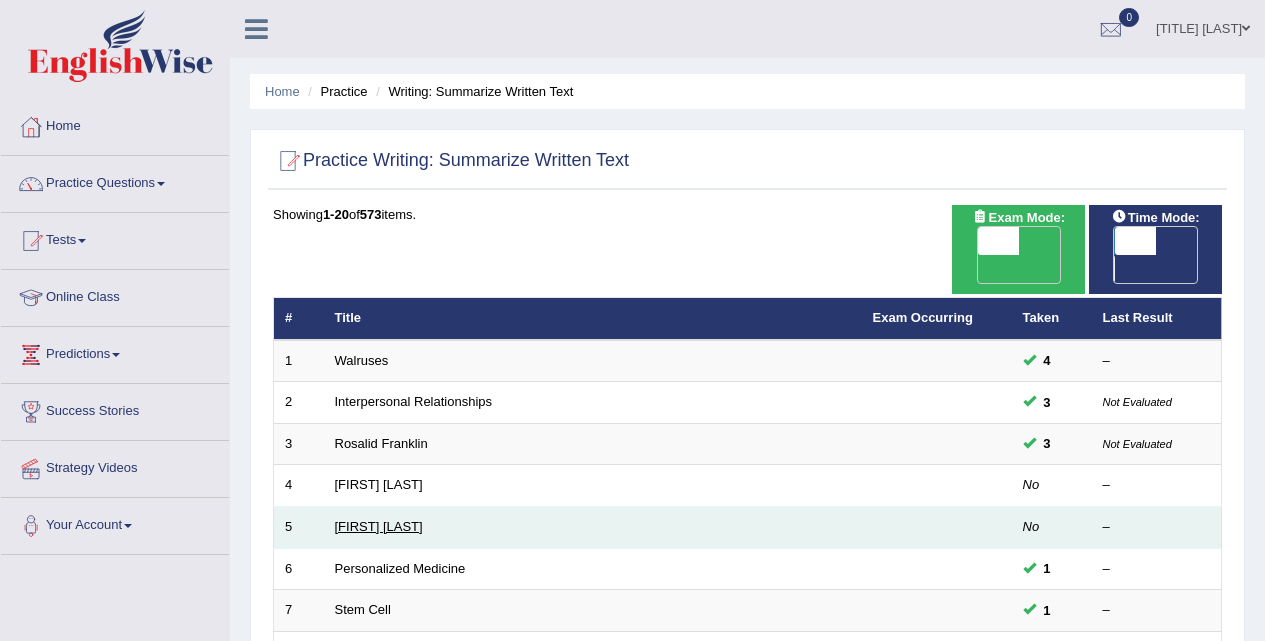 scroll, scrollTop: 200, scrollLeft: 0, axis: vertical 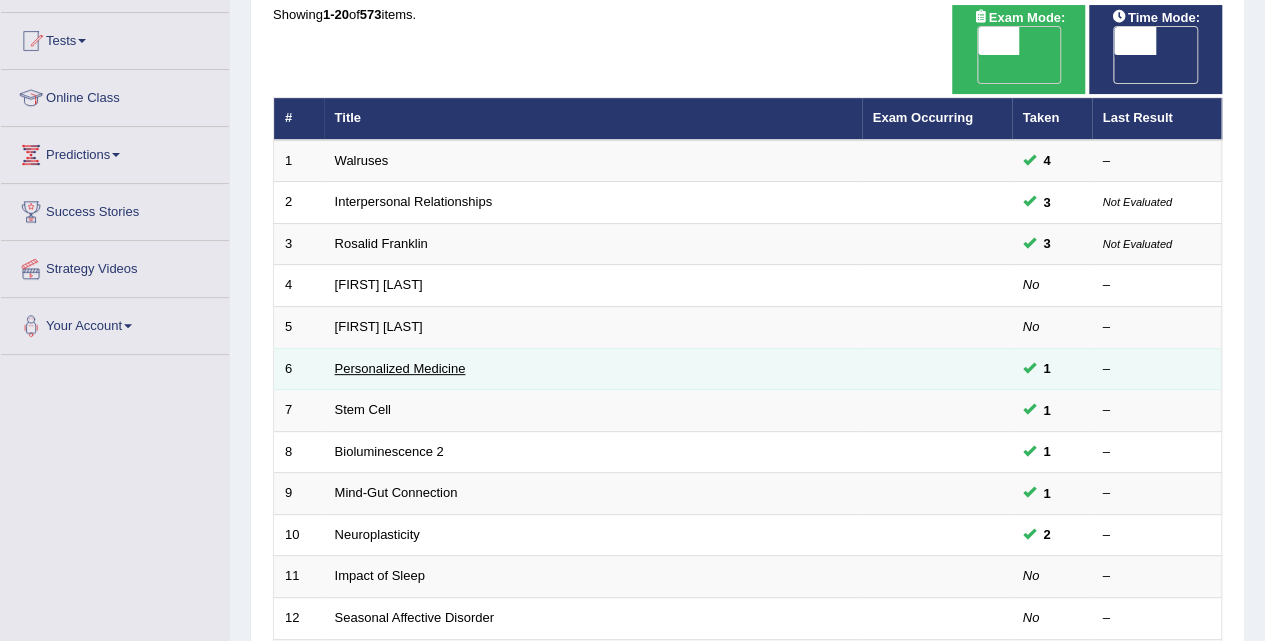 click on "Personalized Medicine" at bounding box center (400, 368) 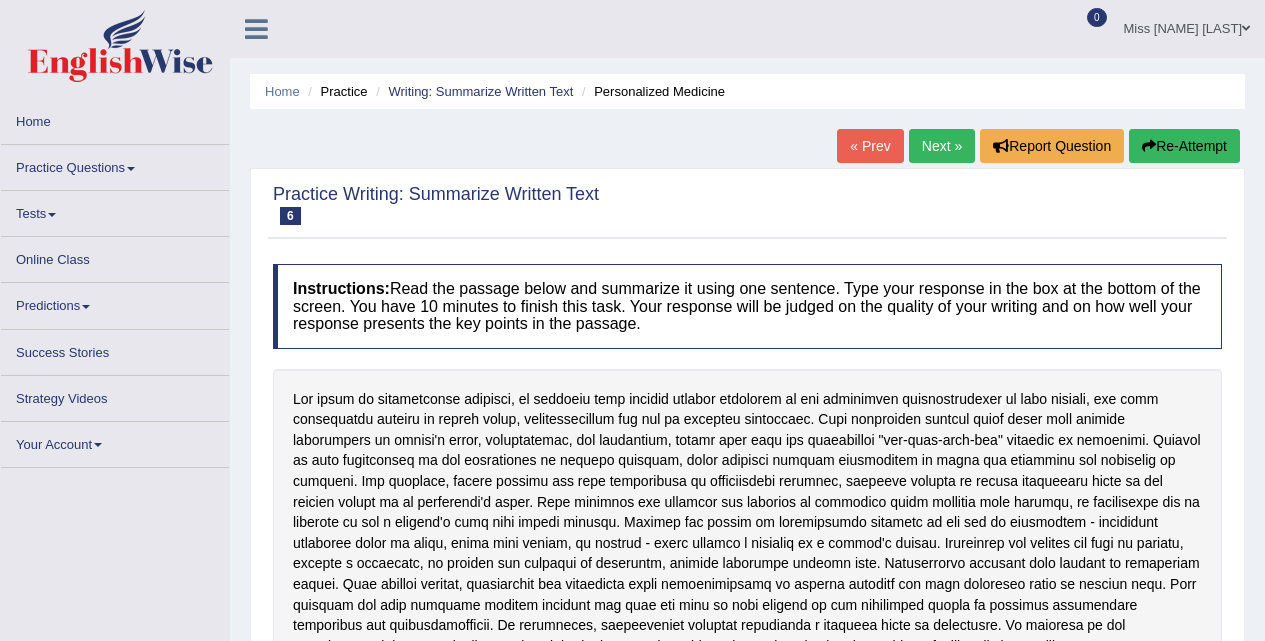 scroll, scrollTop: 133, scrollLeft: 0, axis: vertical 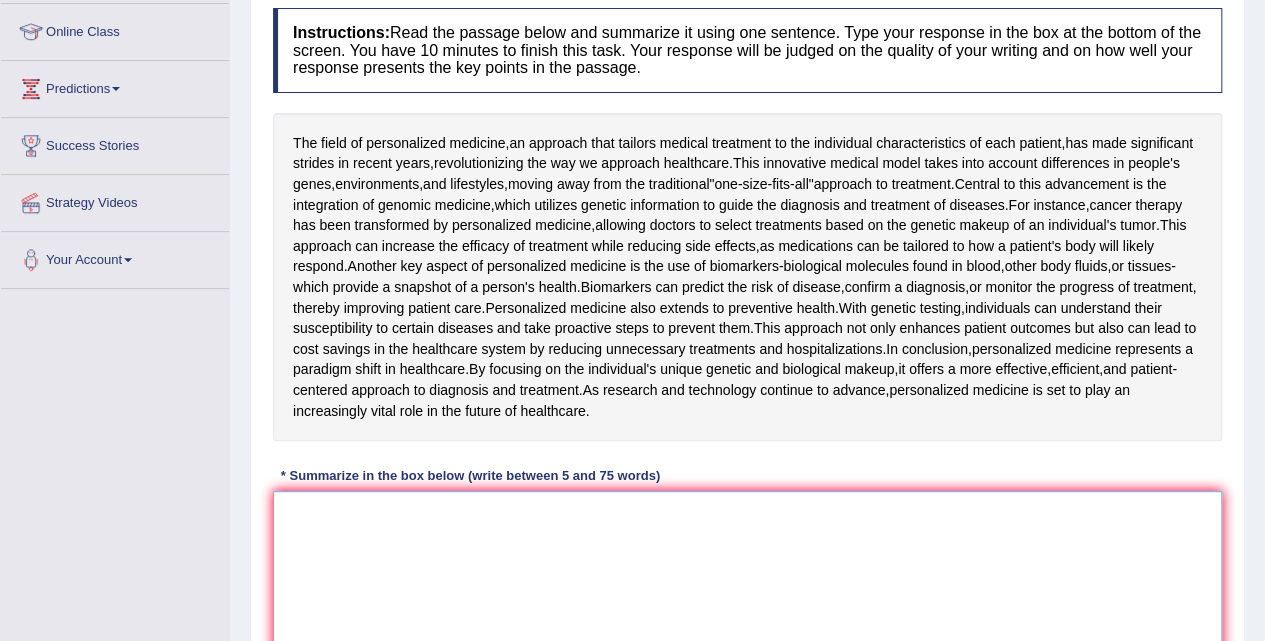 click at bounding box center (747, 588) 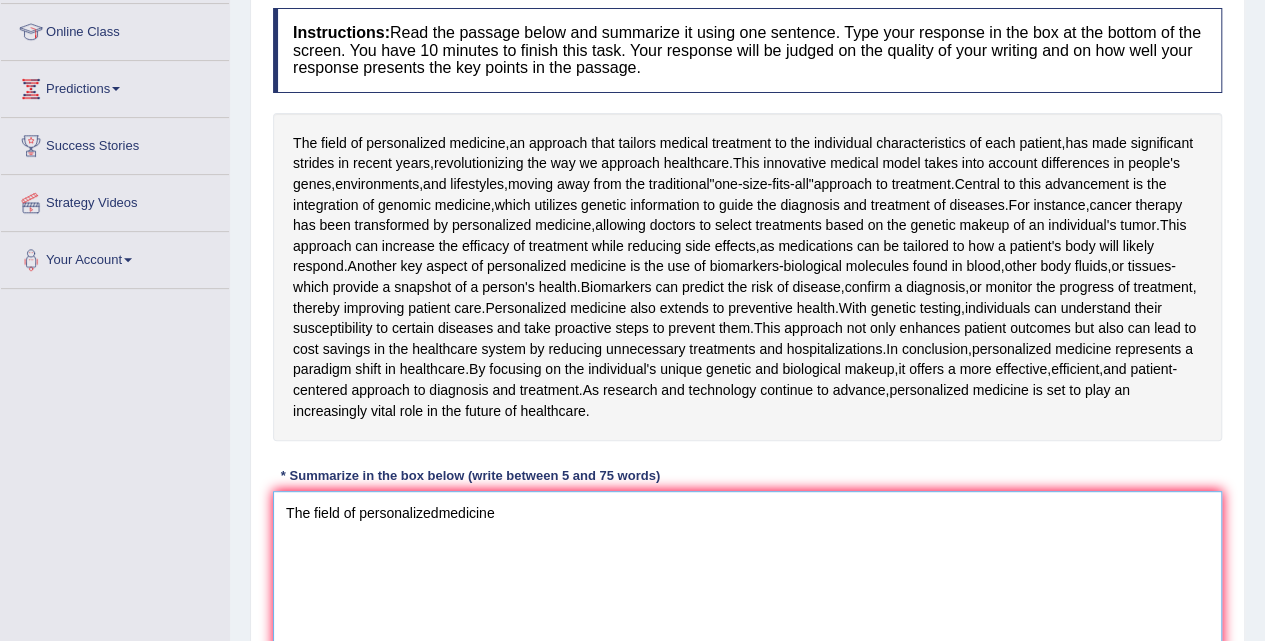 click on "The field of personalizedmedicine" at bounding box center [747, 588] 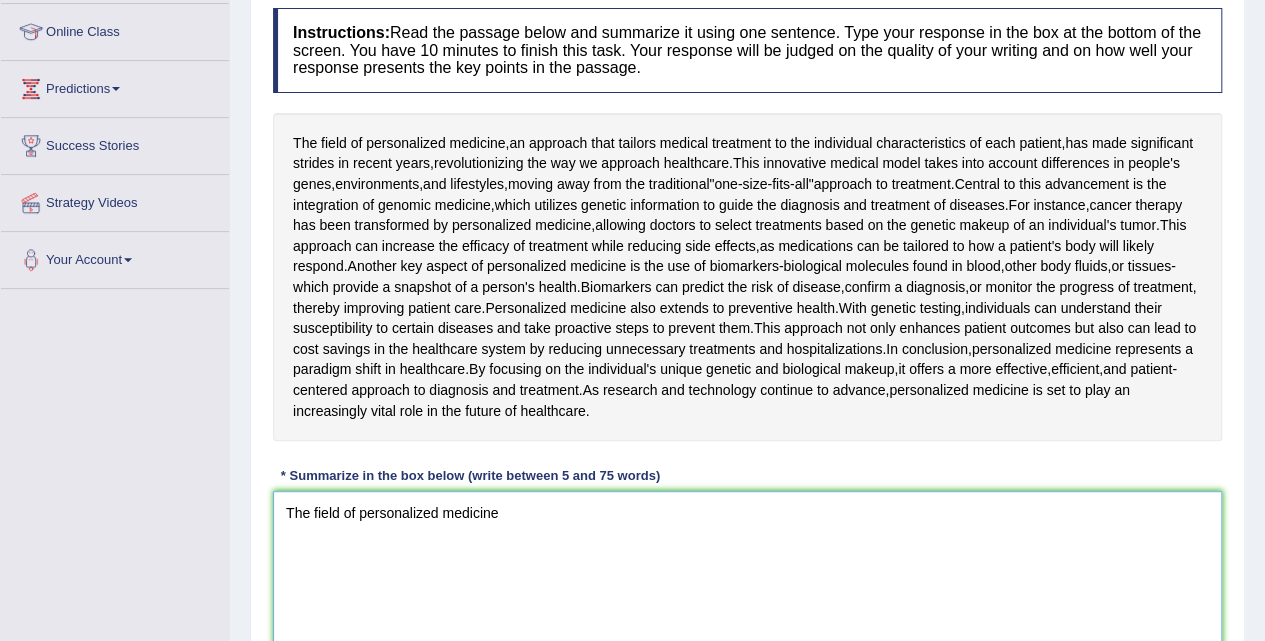 click on "The field of personalized medicine" at bounding box center [747, 588] 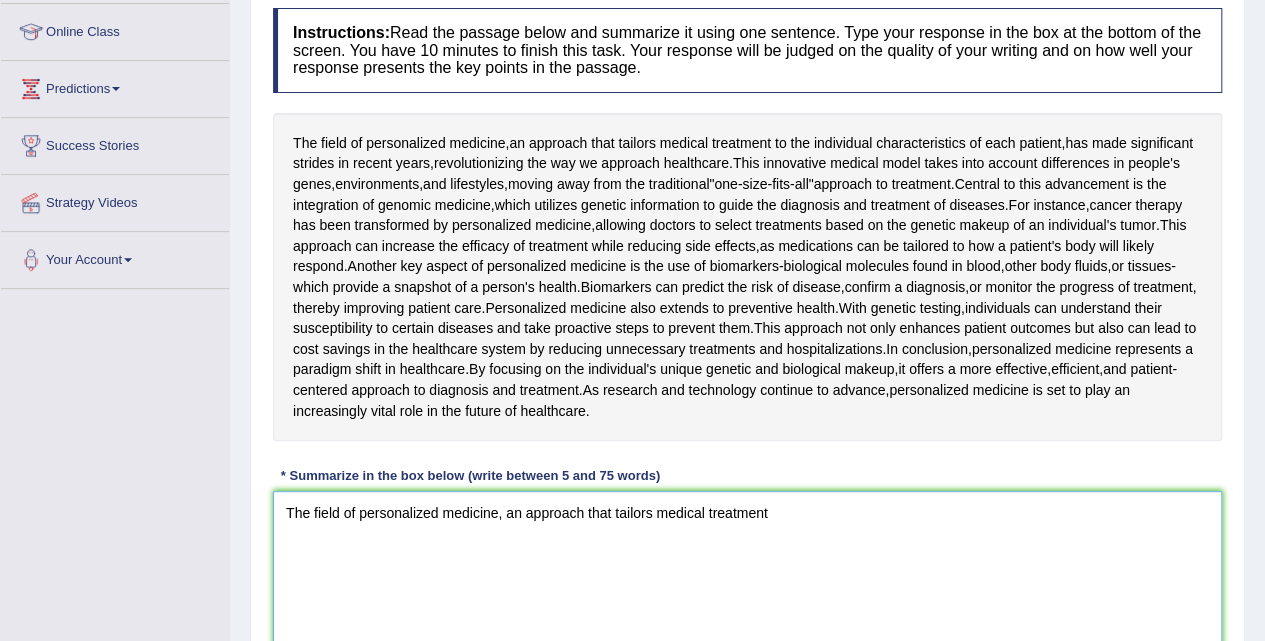 type on "The field of personalized medicine, an approach that tailors medical treatment" 